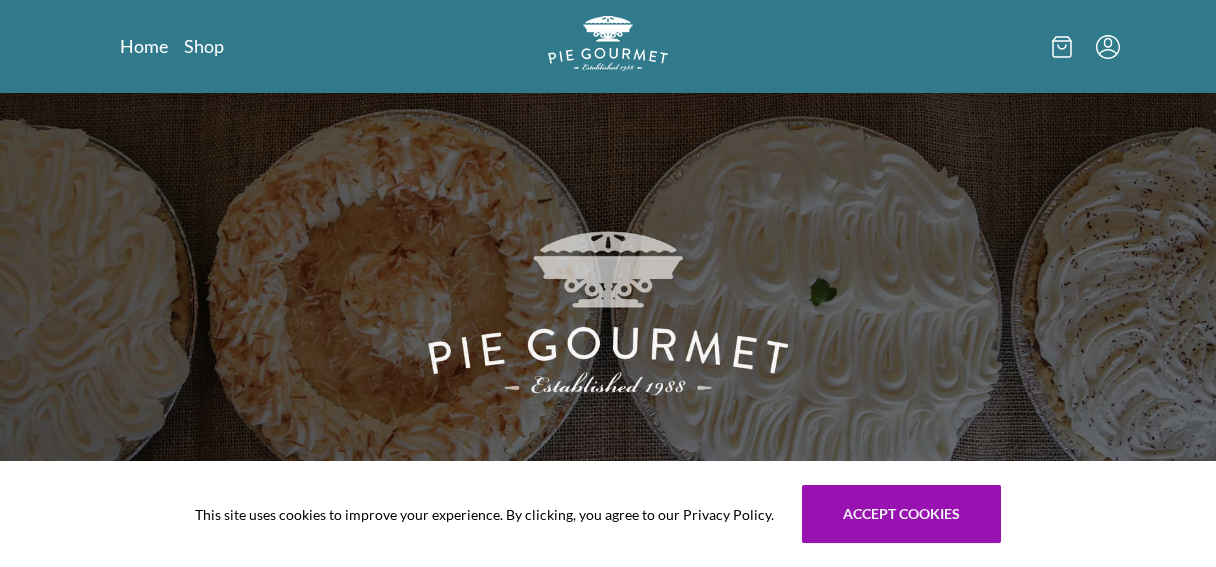 scroll, scrollTop: 0, scrollLeft: 0, axis: both 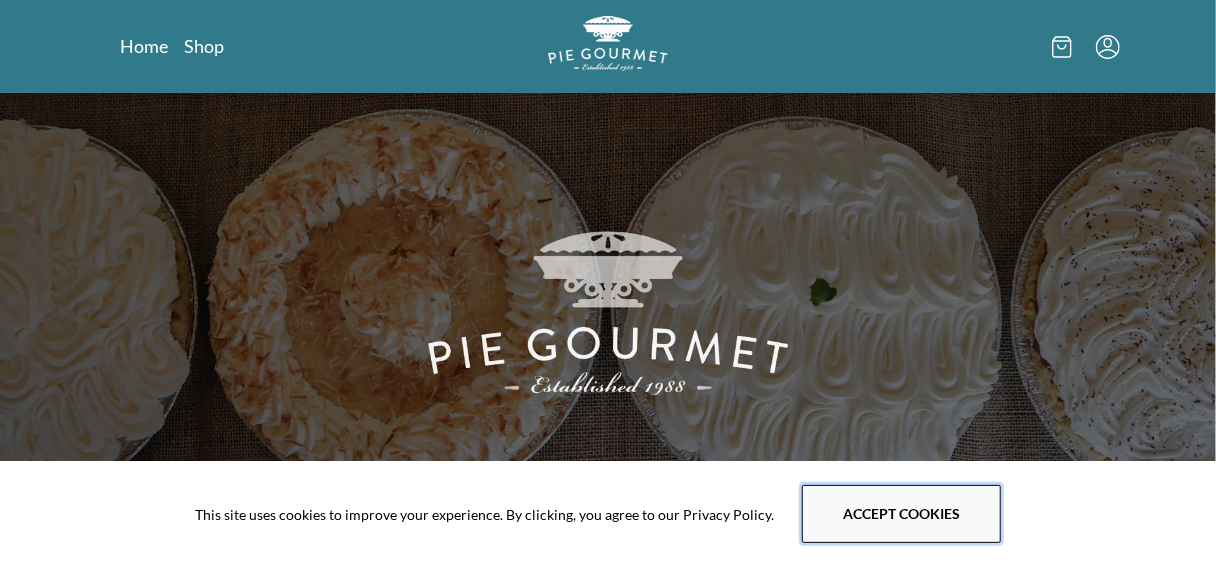 click on "Accept cookies" at bounding box center (901, 514) 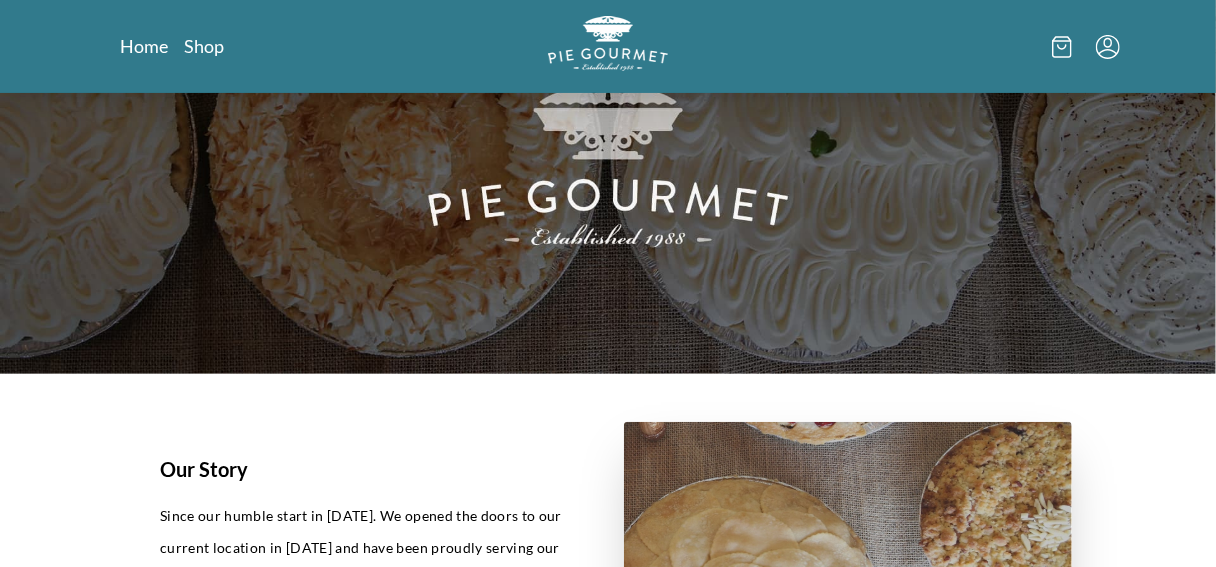 scroll, scrollTop: 0, scrollLeft: 0, axis: both 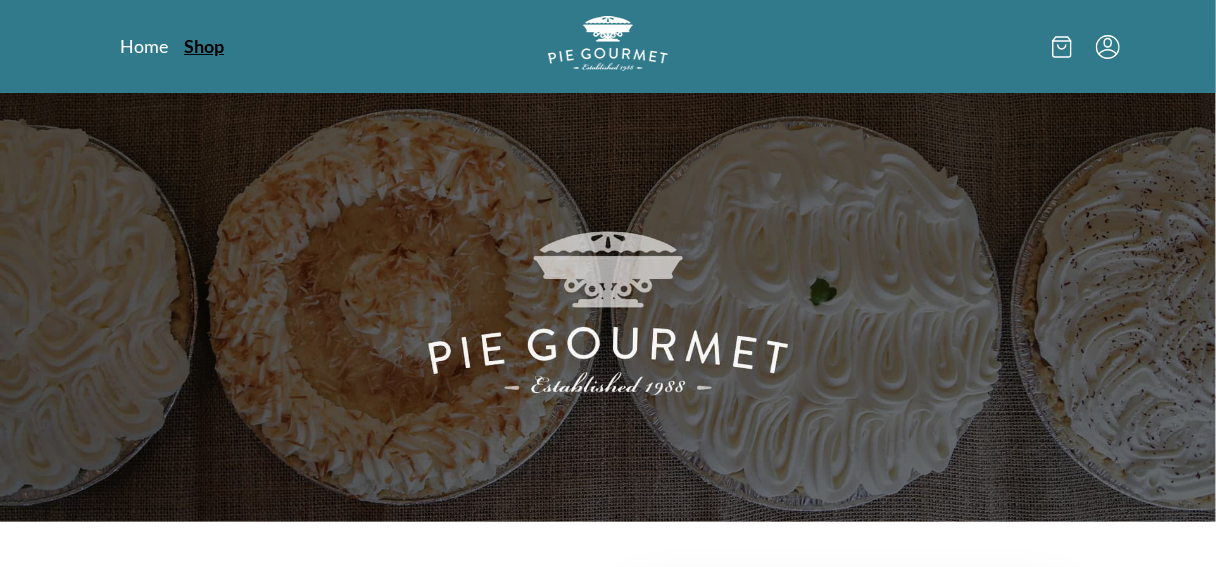 click on "Shop" at bounding box center (204, 46) 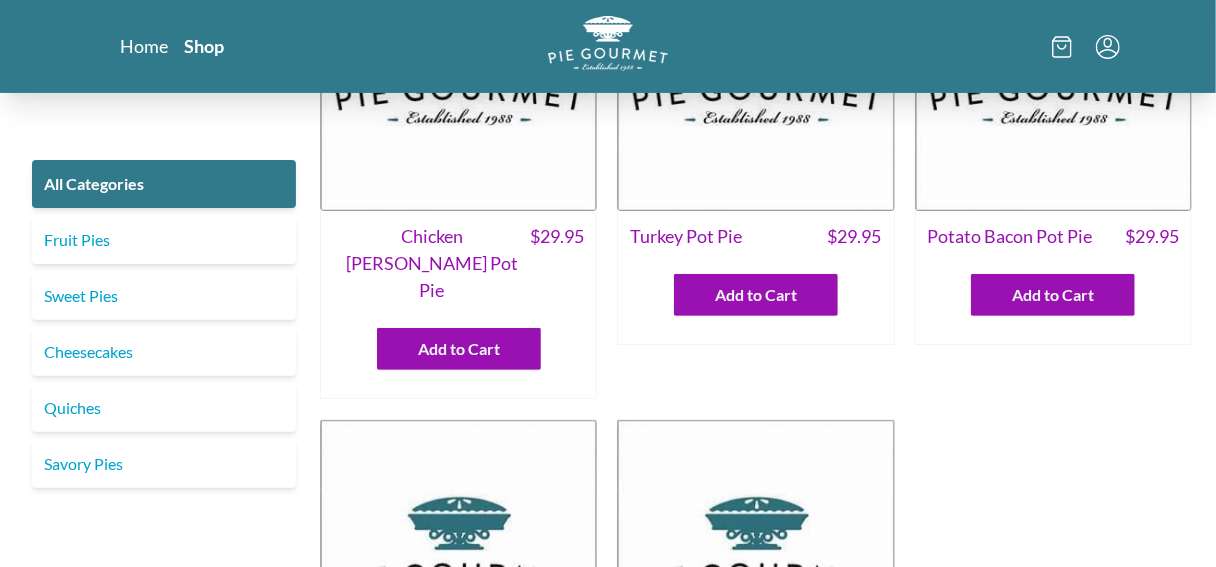 scroll, scrollTop: 0, scrollLeft: 0, axis: both 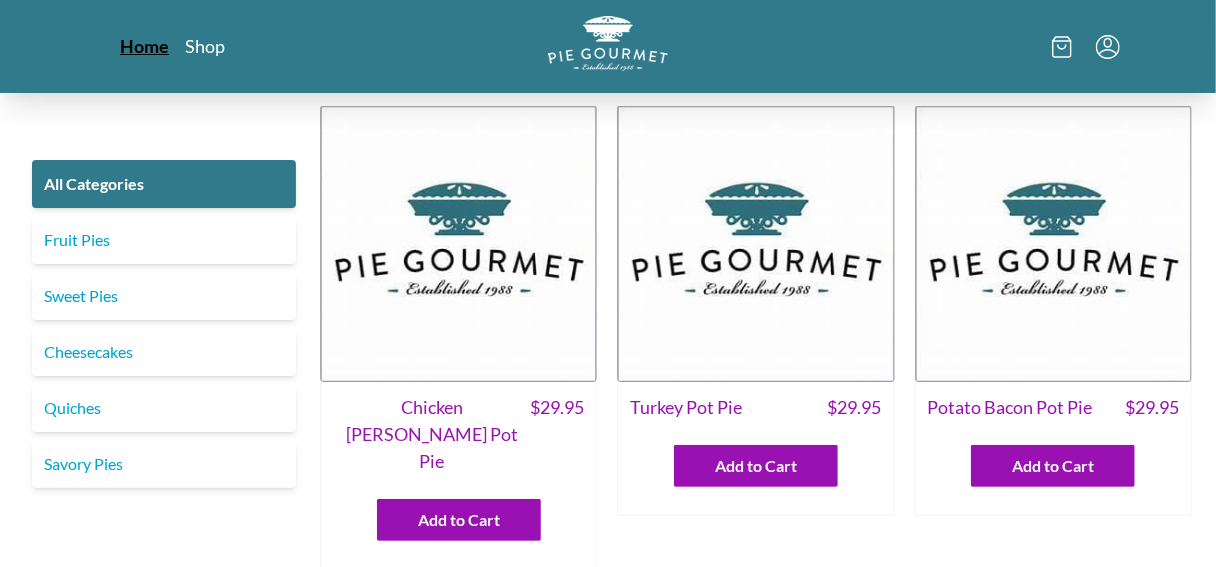 click on "Home" at bounding box center [144, 46] 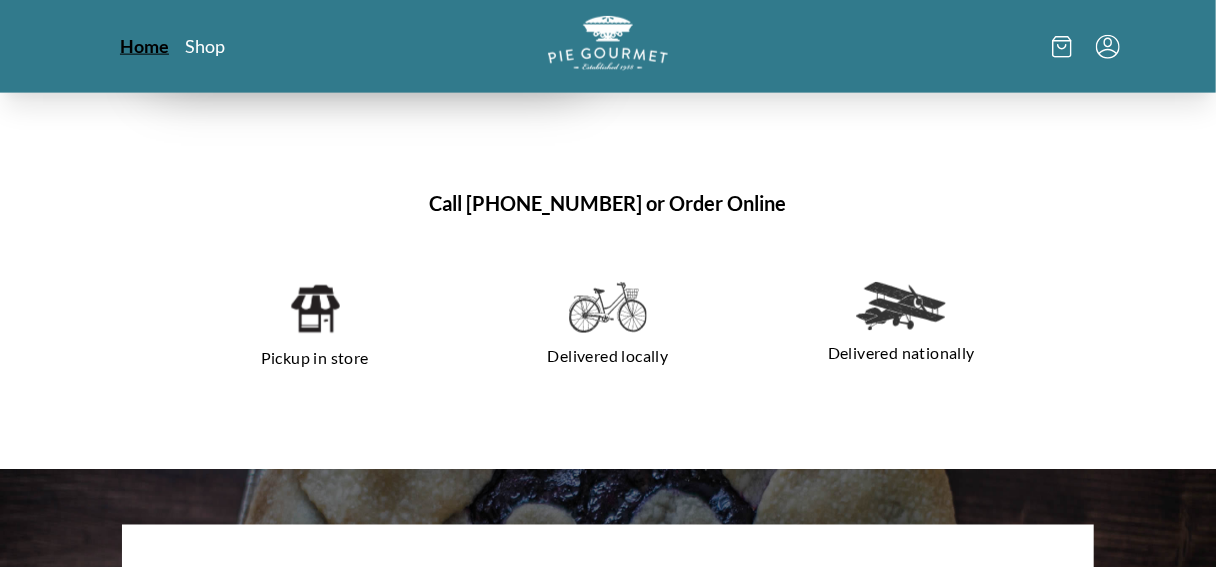 scroll, scrollTop: 1300, scrollLeft: 0, axis: vertical 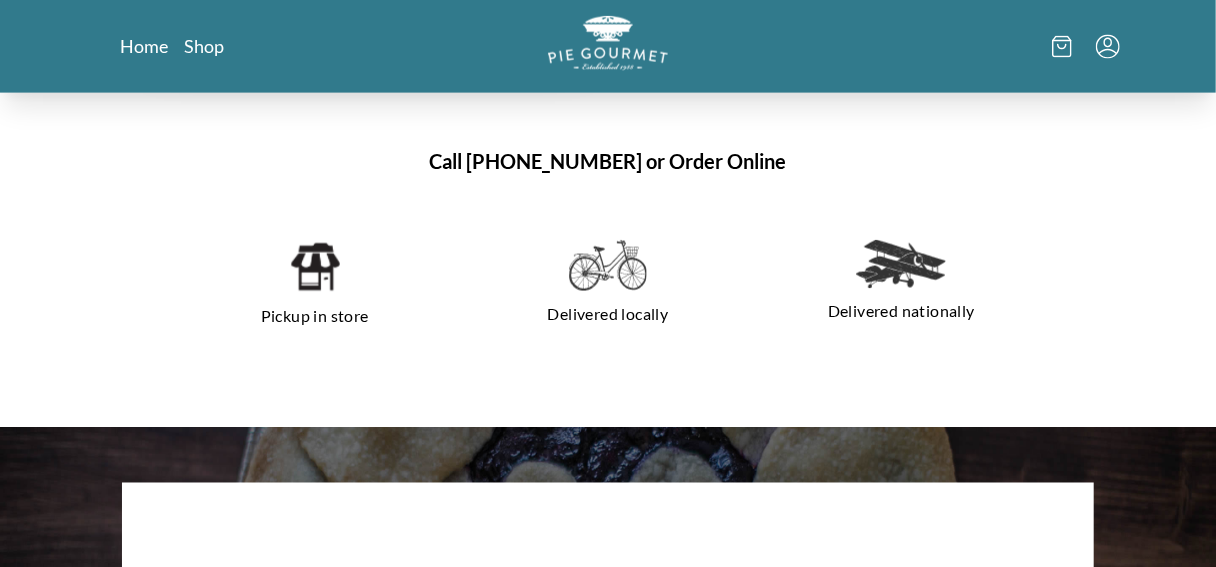 click at bounding box center [314, 267] 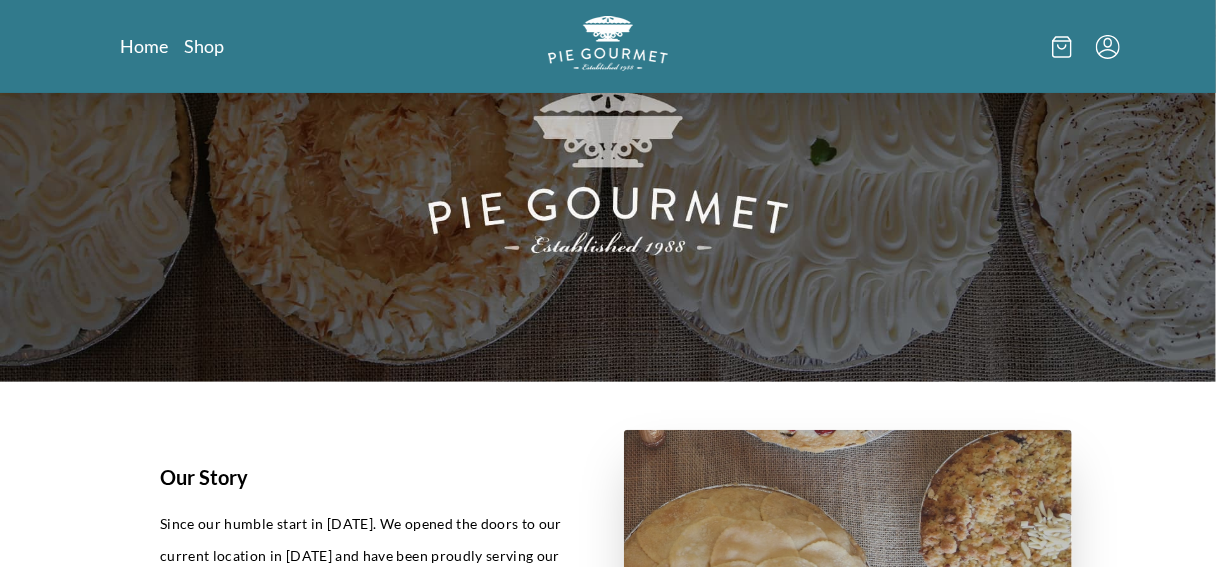 scroll, scrollTop: 0, scrollLeft: 0, axis: both 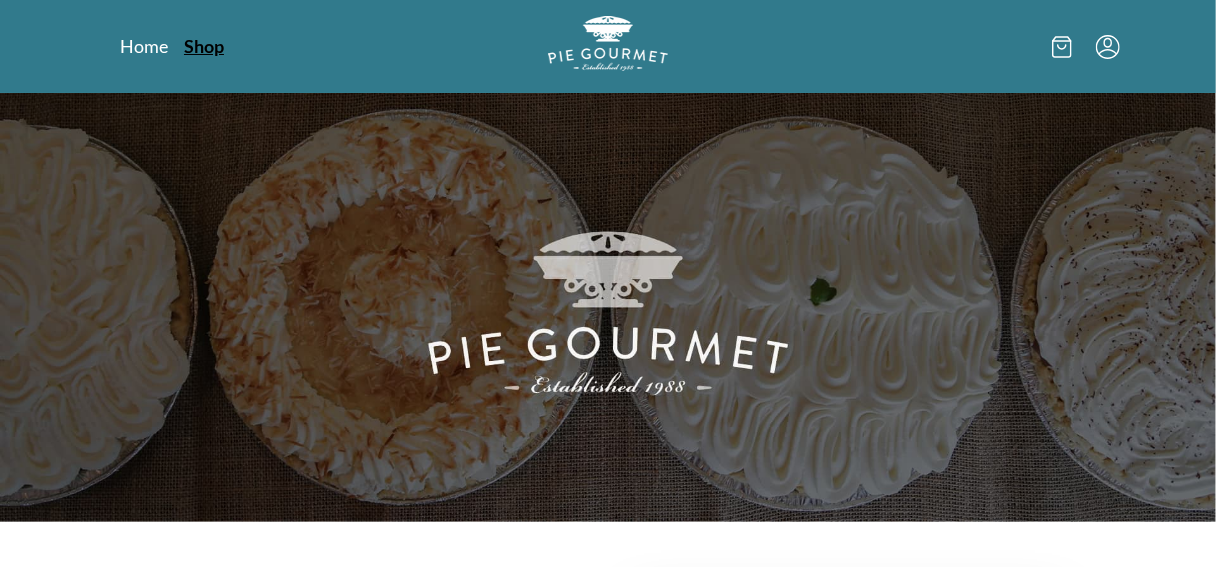 click on "Shop" at bounding box center (204, 46) 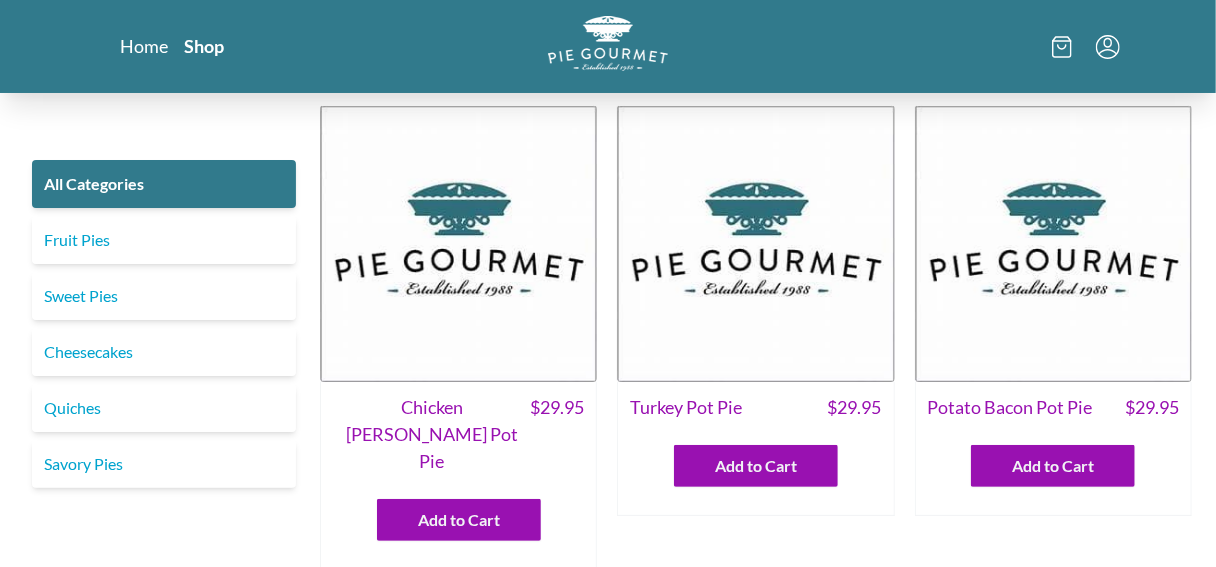 scroll, scrollTop: 0, scrollLeft: 0, axis: both 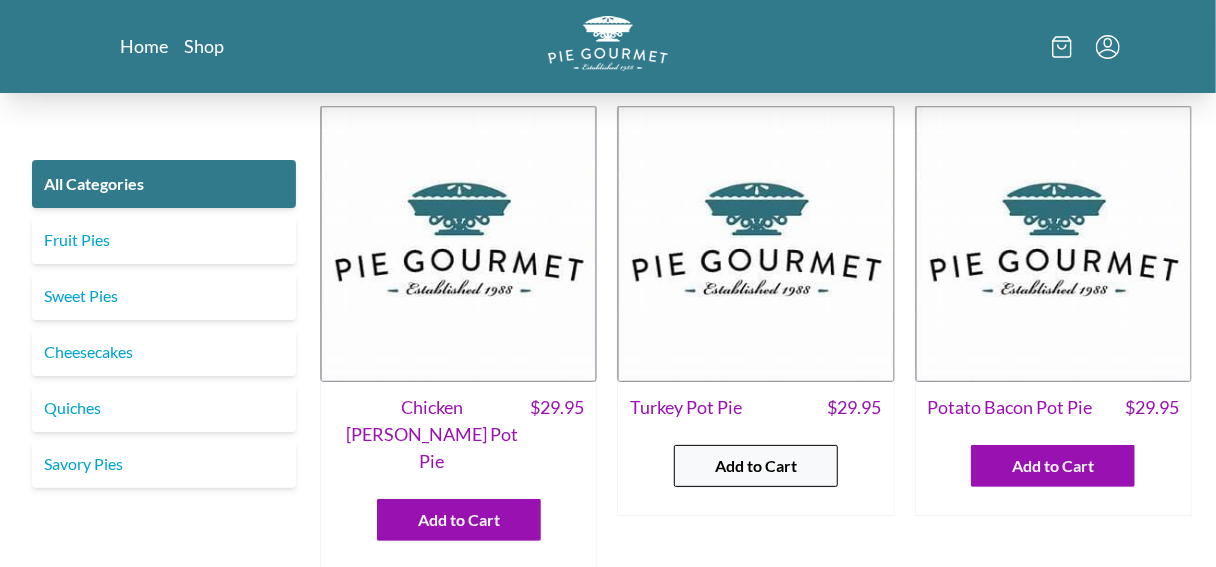 click on "Add to Cart" at bounding box center (756, 466) 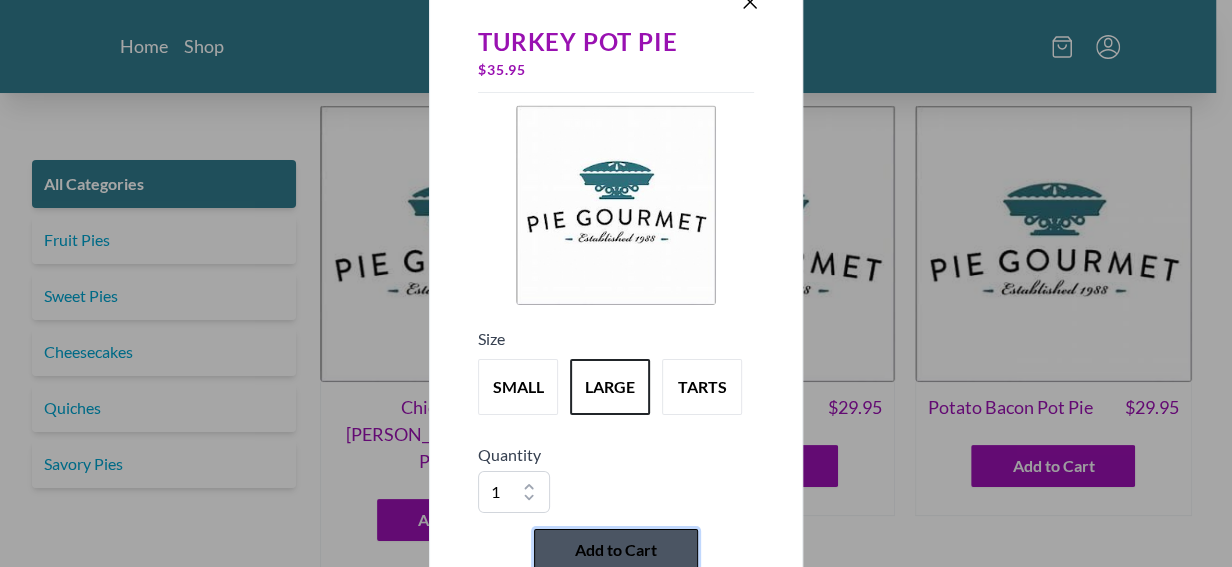click on "Add to Cart" at bounding box center (616, 550) 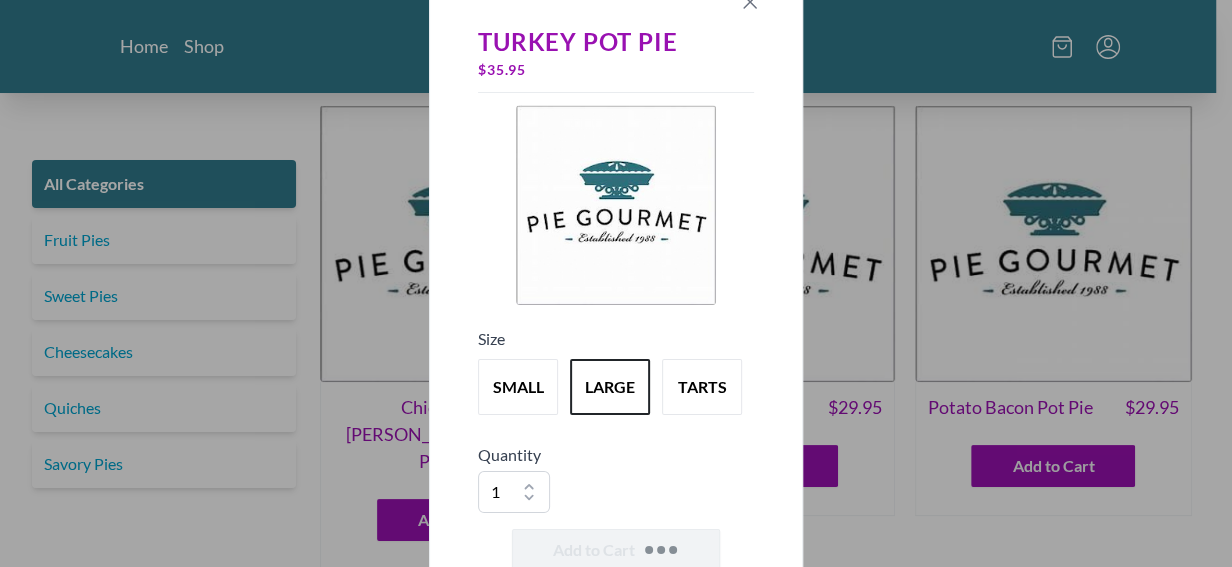 click 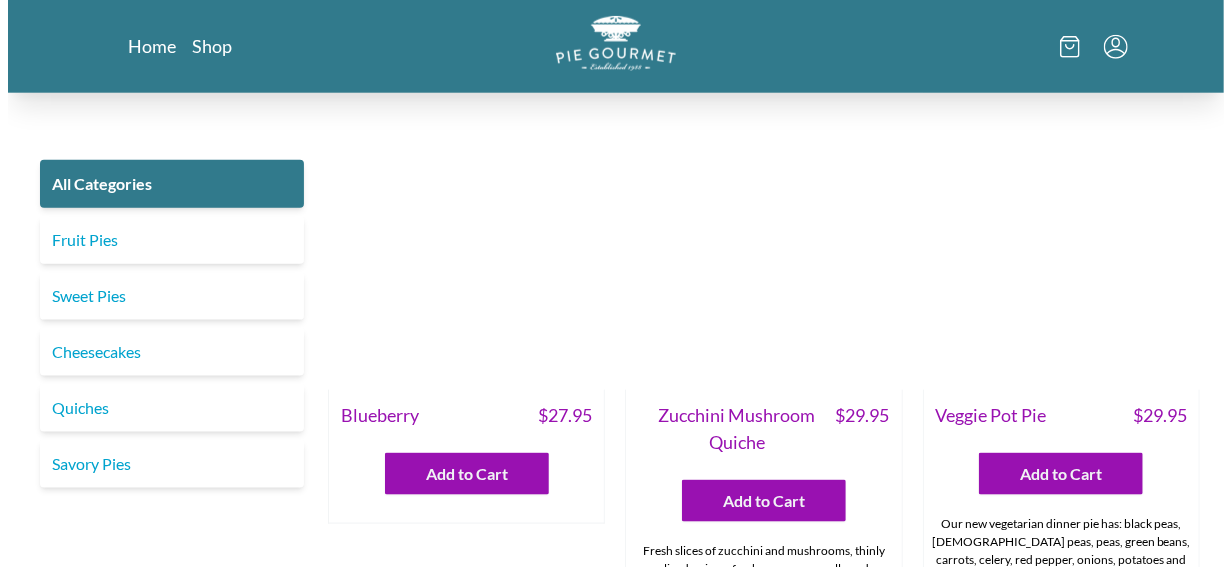 scroll, scrollTop: 1000, scrollLeft: 0, axis: vertical 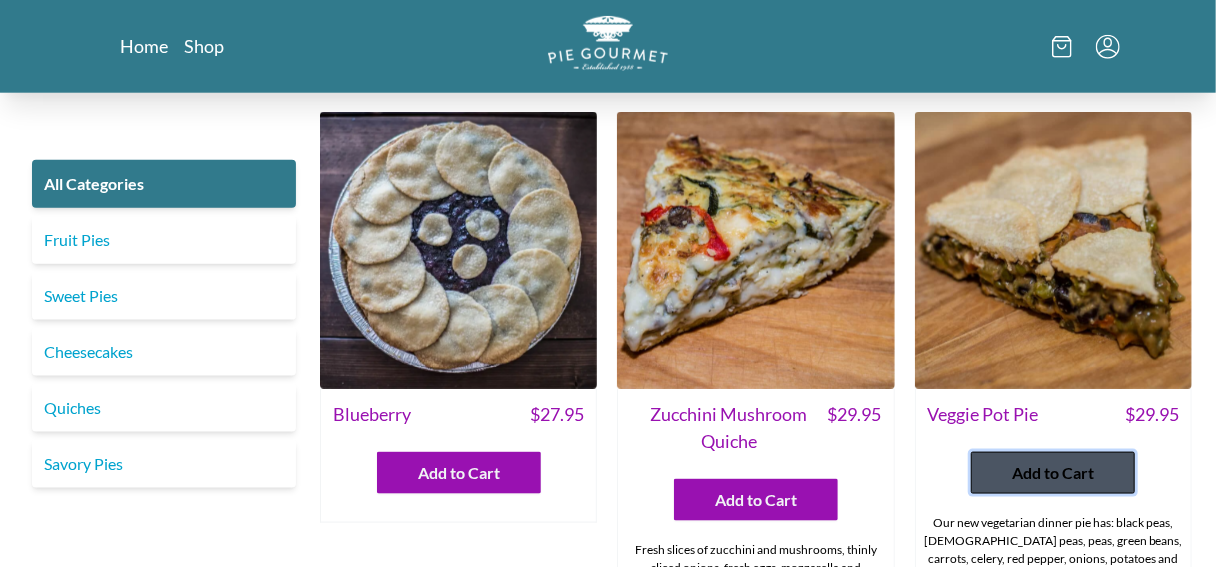 click on "Add to Cart" at bounding box center (1053, 473) 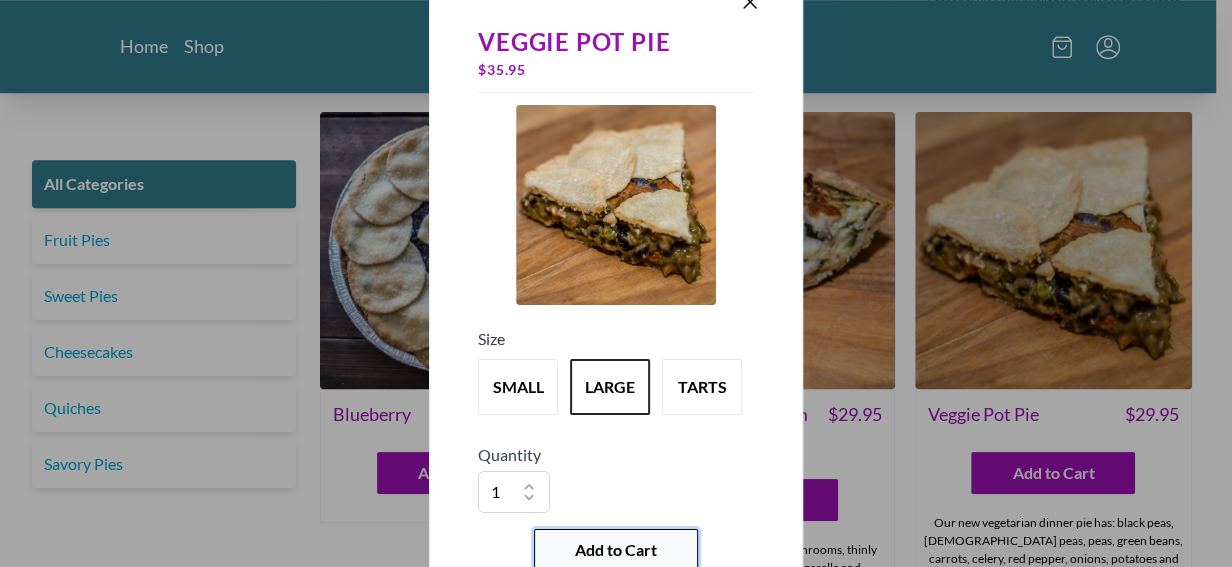 click on "Add to Cart" at bounding box center [616, 550] 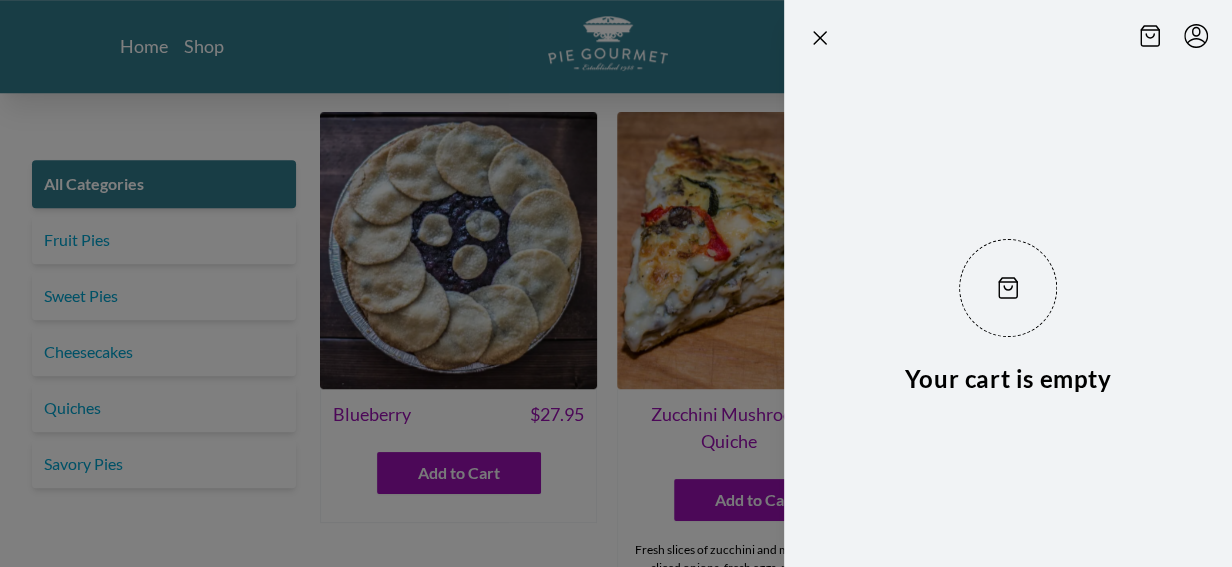 drag, startPoint x: 820, startPoint y: 38, endPoint x: 819, endPoint y: 28, distance: 10.049875 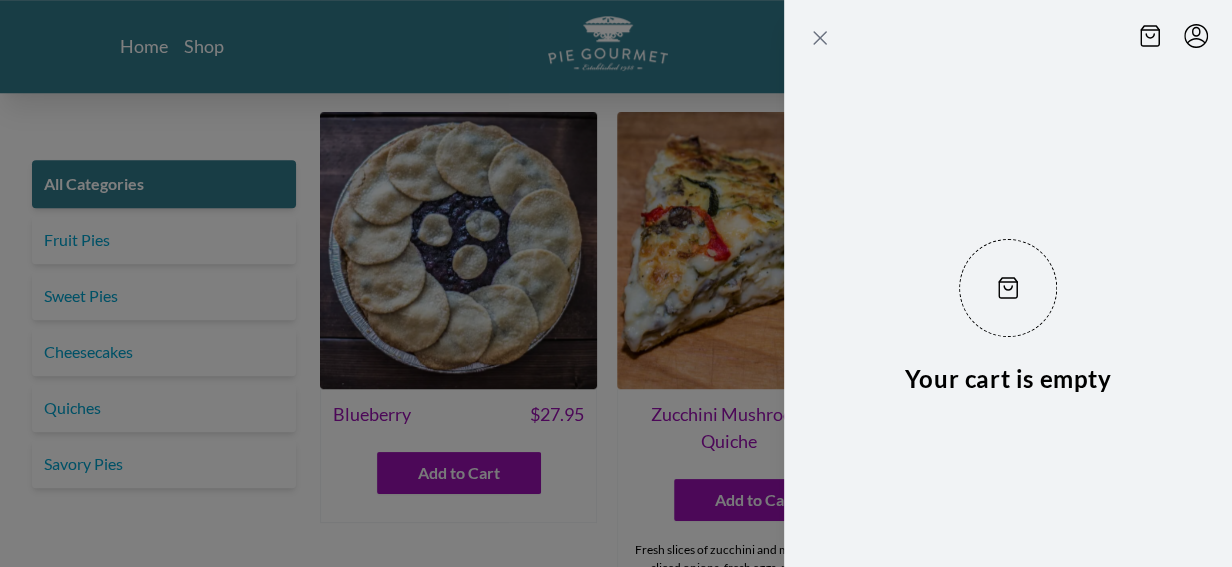 click 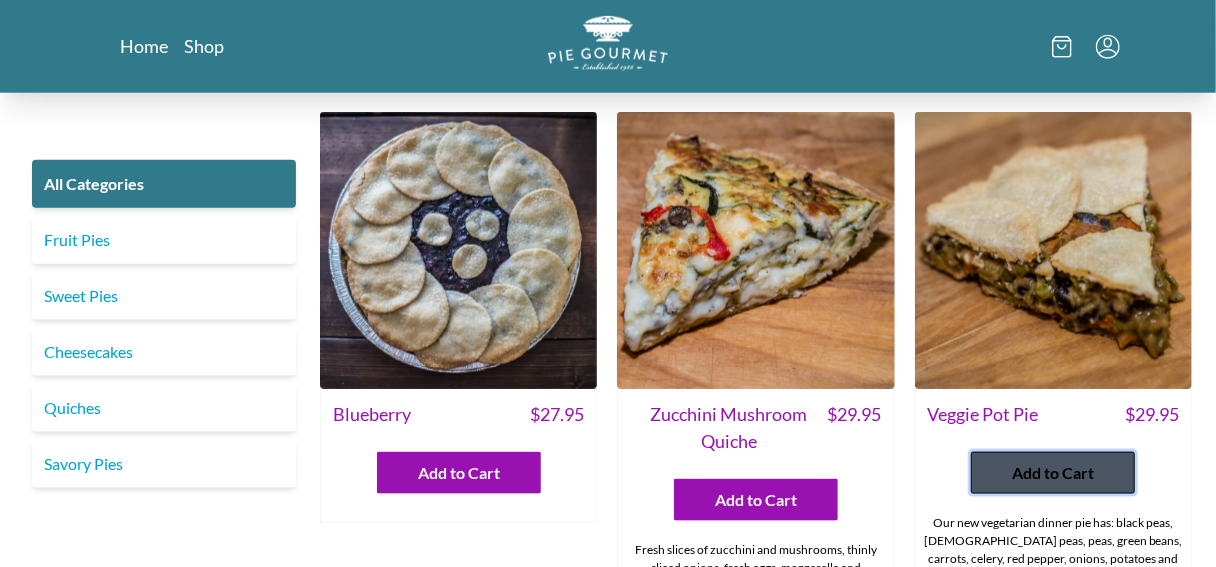 click on "Add to Cart" at bounding box center [1053, 473] 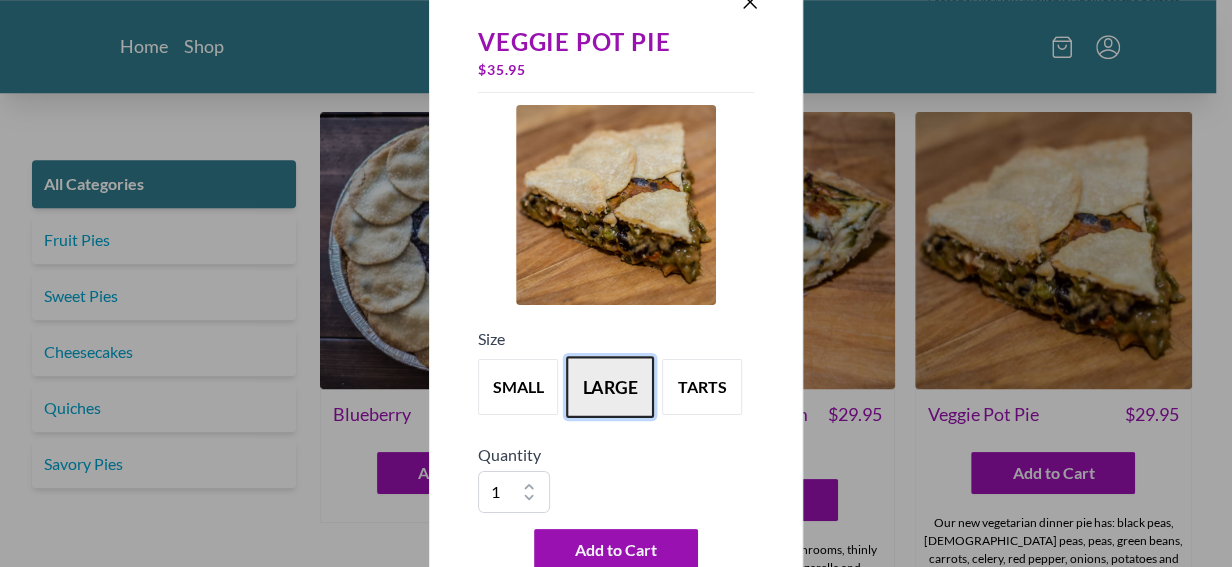 click on "large" at bounding box center [610, 387] 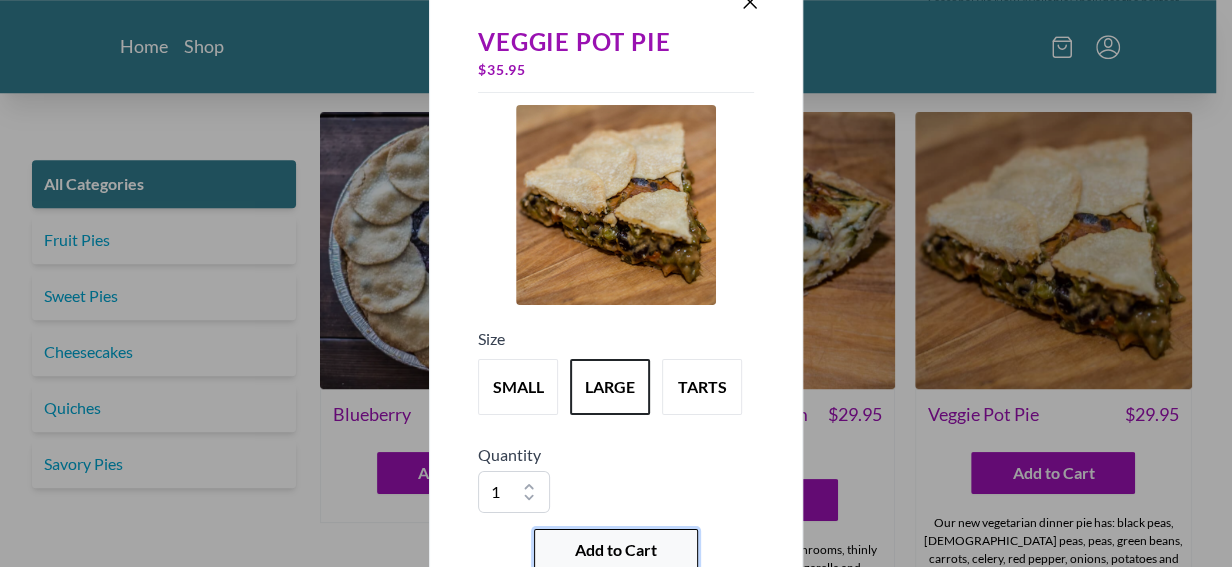 click on "Add to Cart" at bounding box center [616, 550] 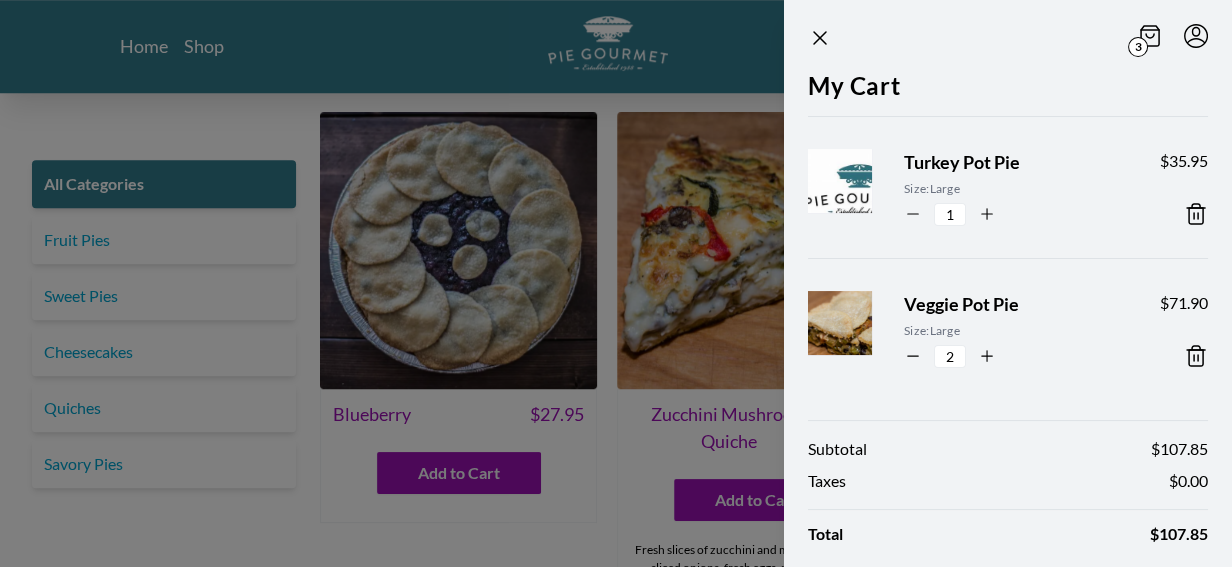 click 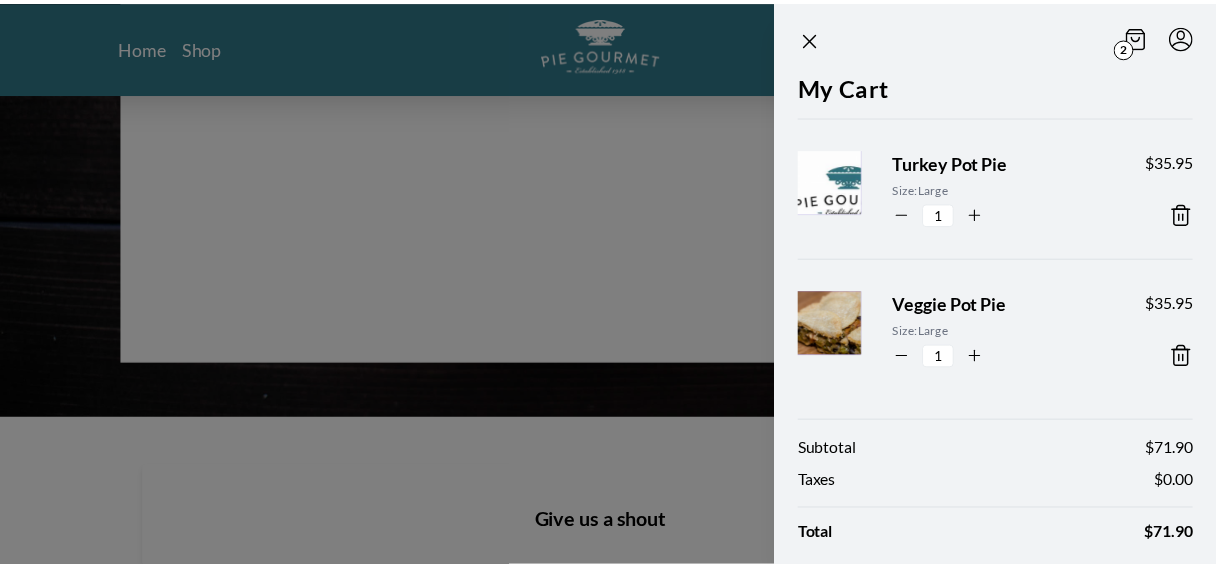 scroll, scrollTop: 0, scrollLeft: 0, axis: both 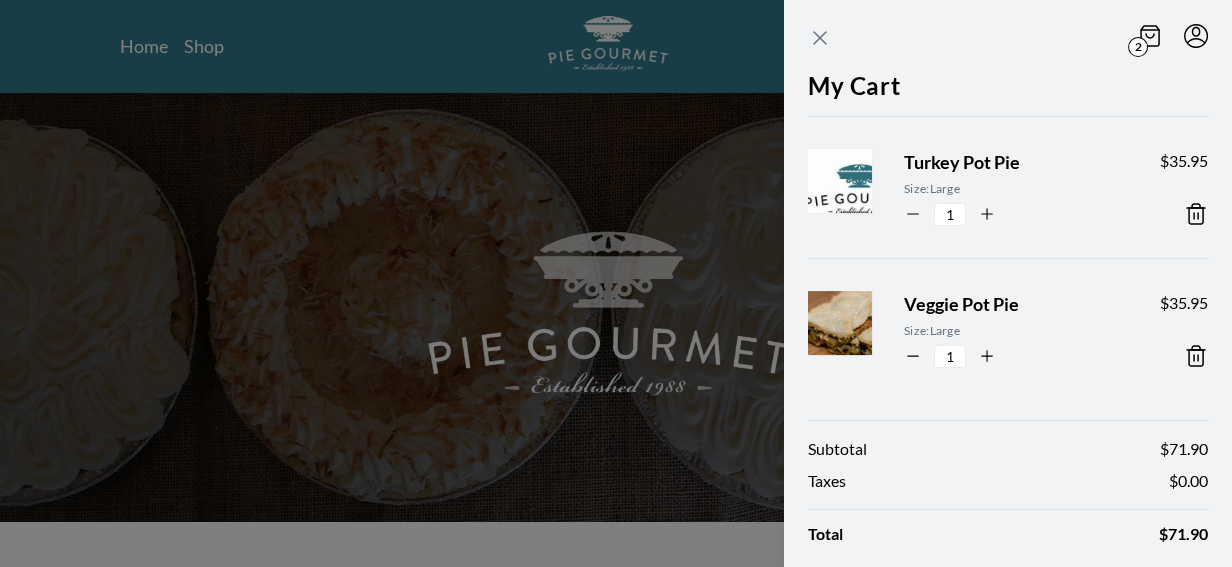 click 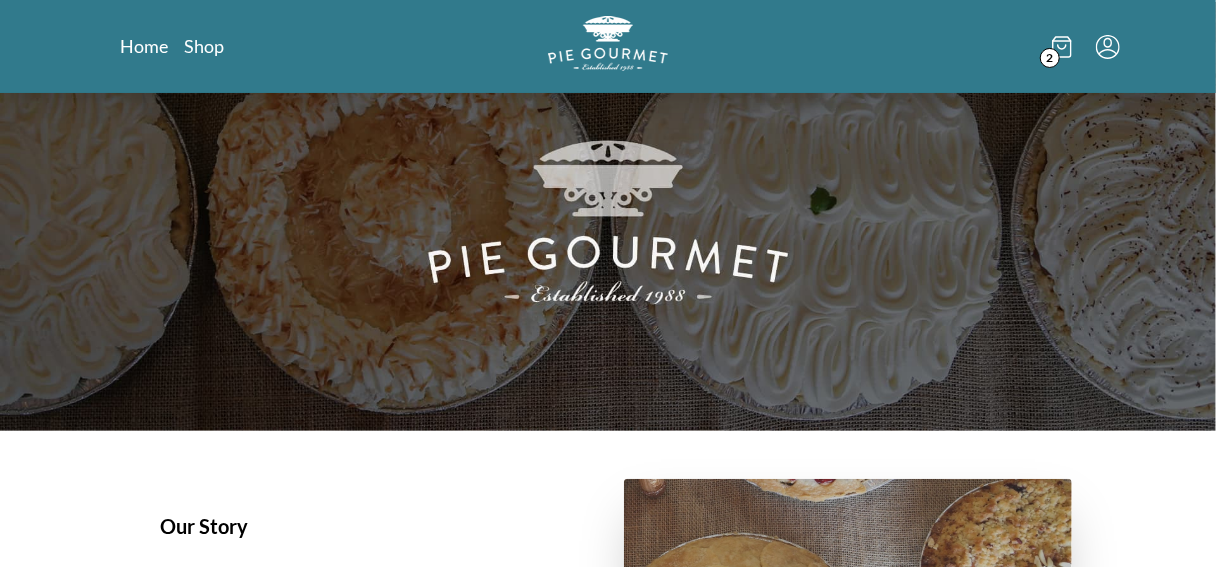 scroll, scrollTop: 0, scrollLeft: 0, axis: both 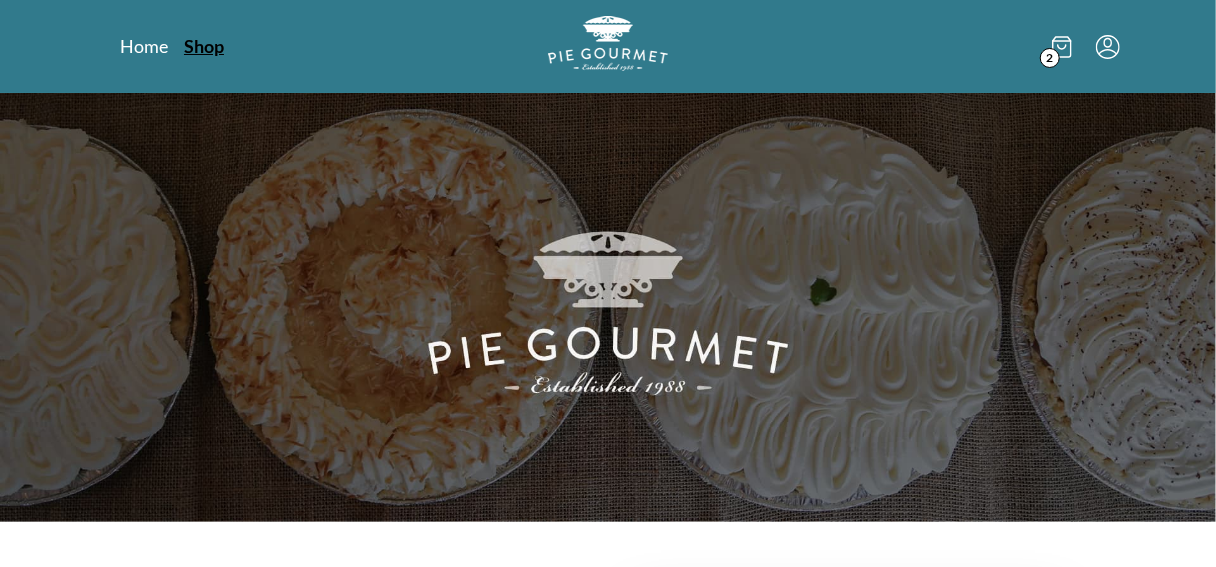 click on "Shop" at bounding box center (204, 46) 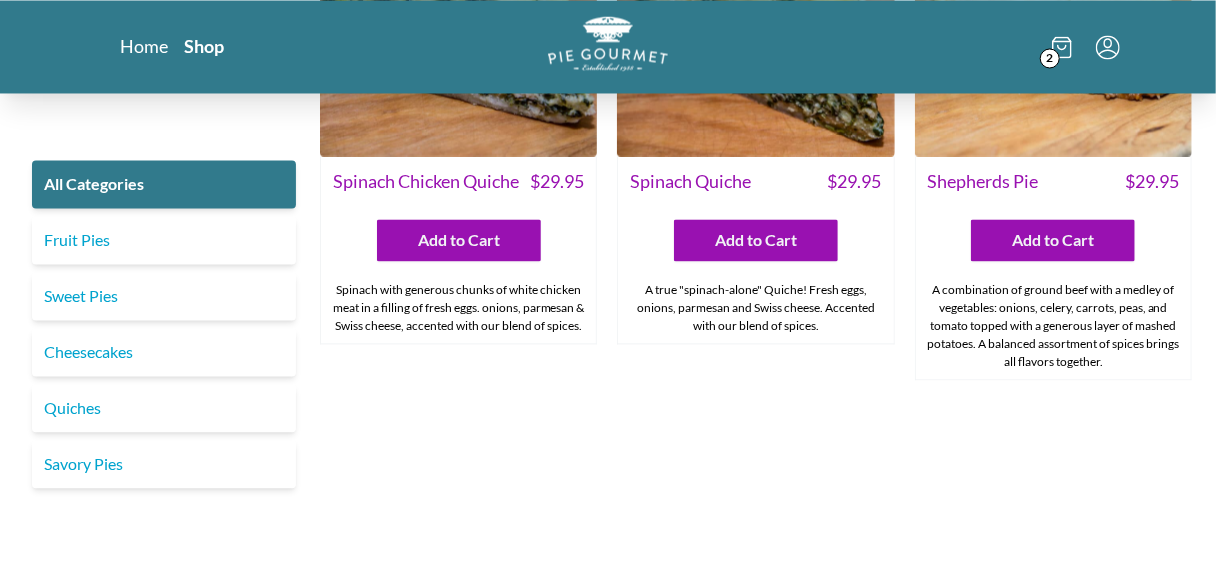 scroll, scrollTop: 1800, scrollLeft: 0, axis: vertical 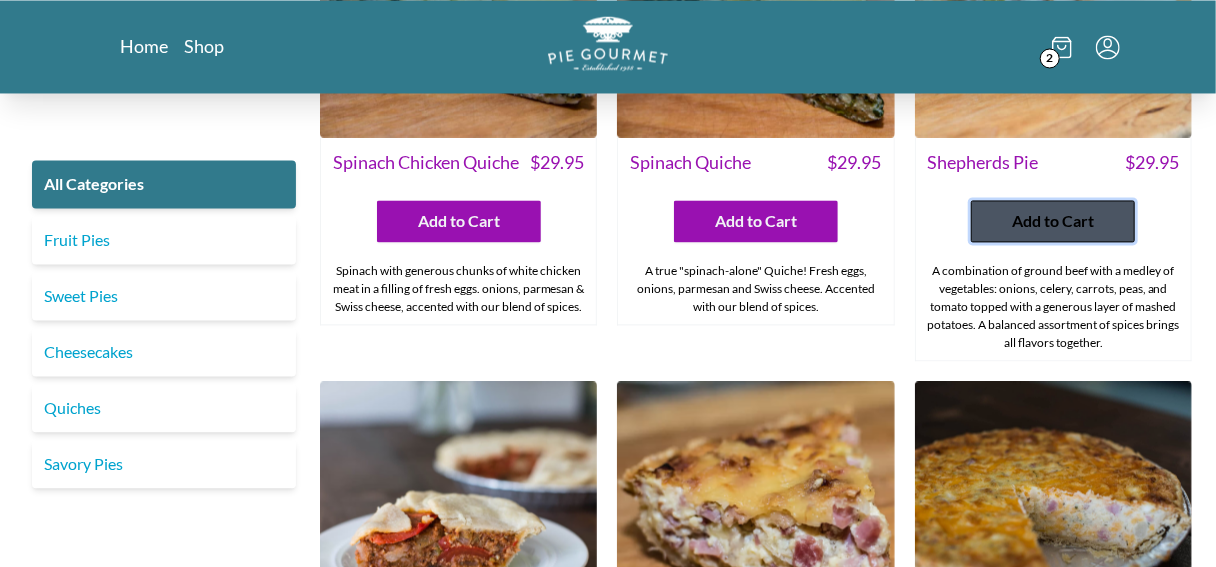 click on "Add to Cart" at bounding box center (1053, 221) 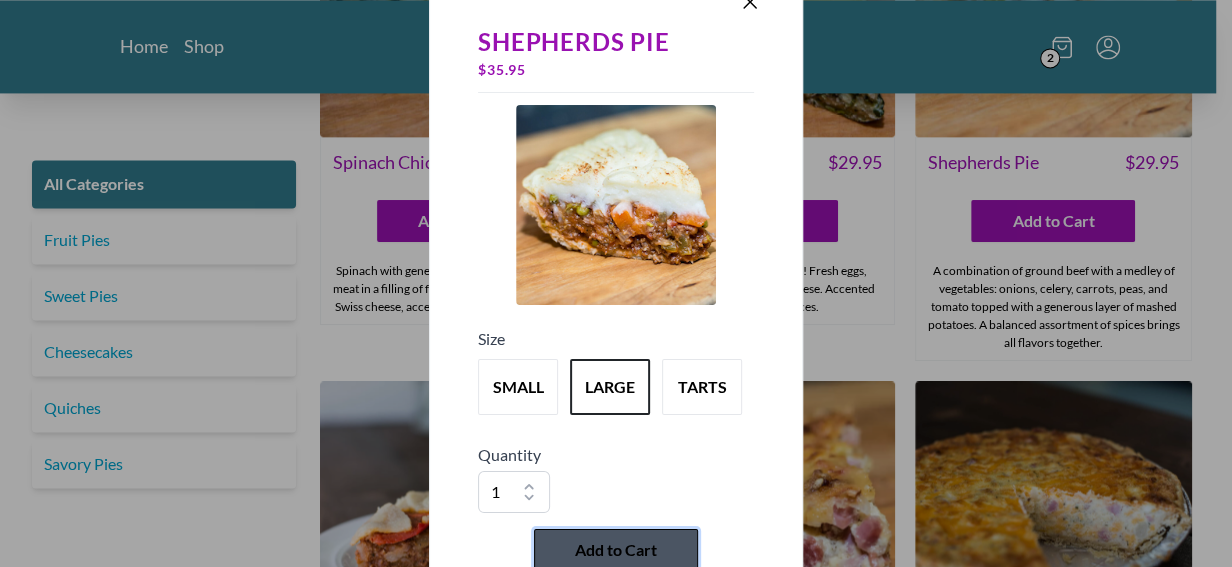 click on "Add to Cart" at bounding box center [616, 550] 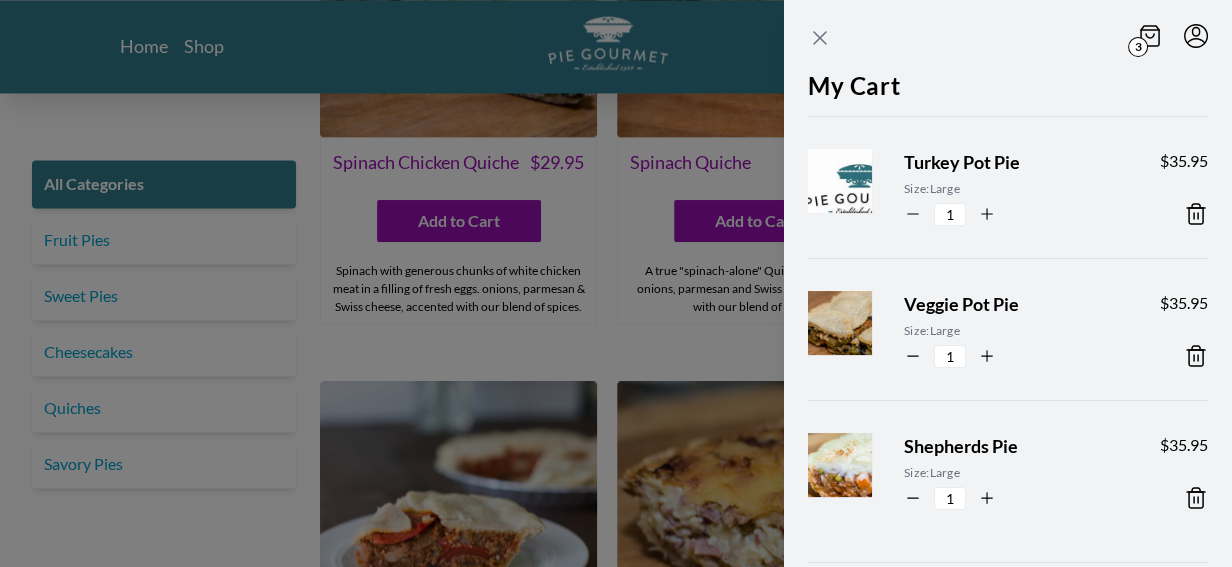 click 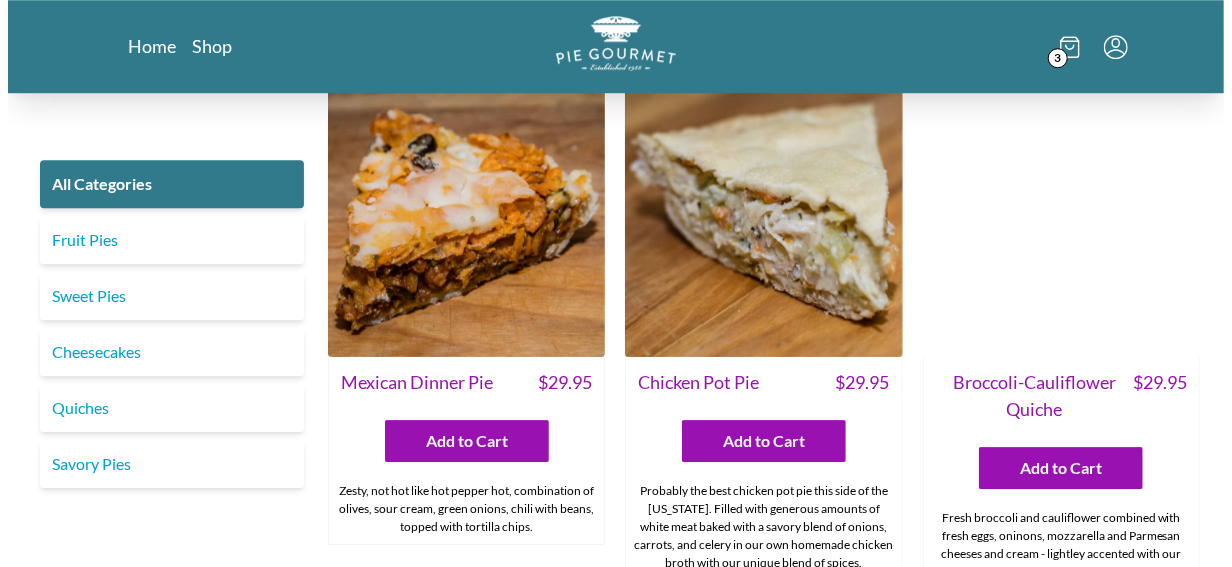 scroll, scrollTop: 2800, scrollLeft: 0, axis: vertical 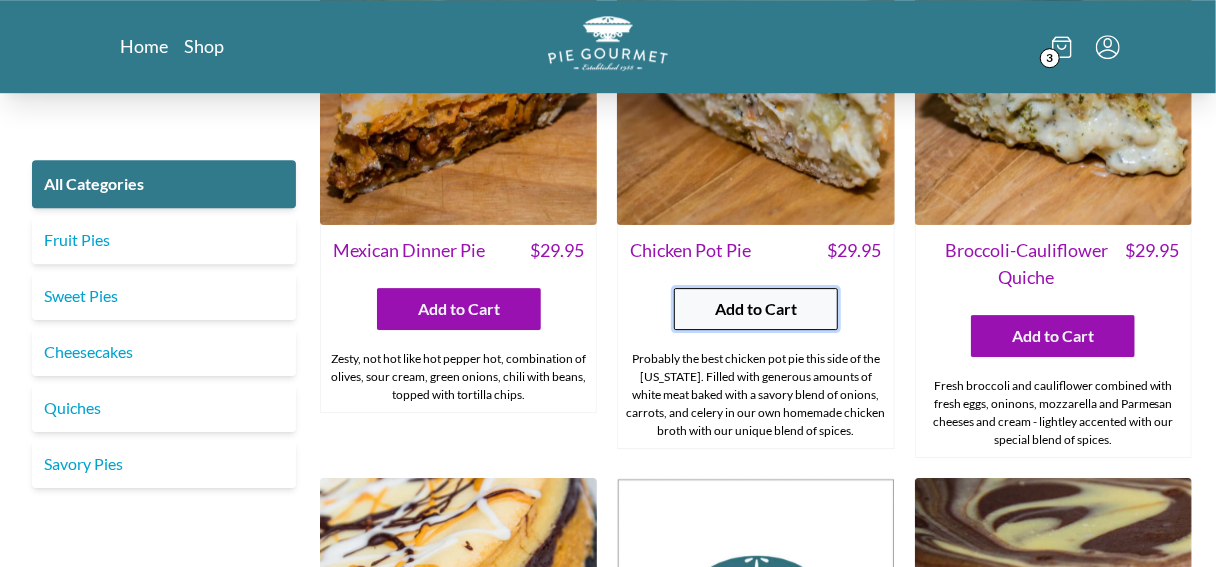 click on "Add to Cart" at bounding box center [756, 309] 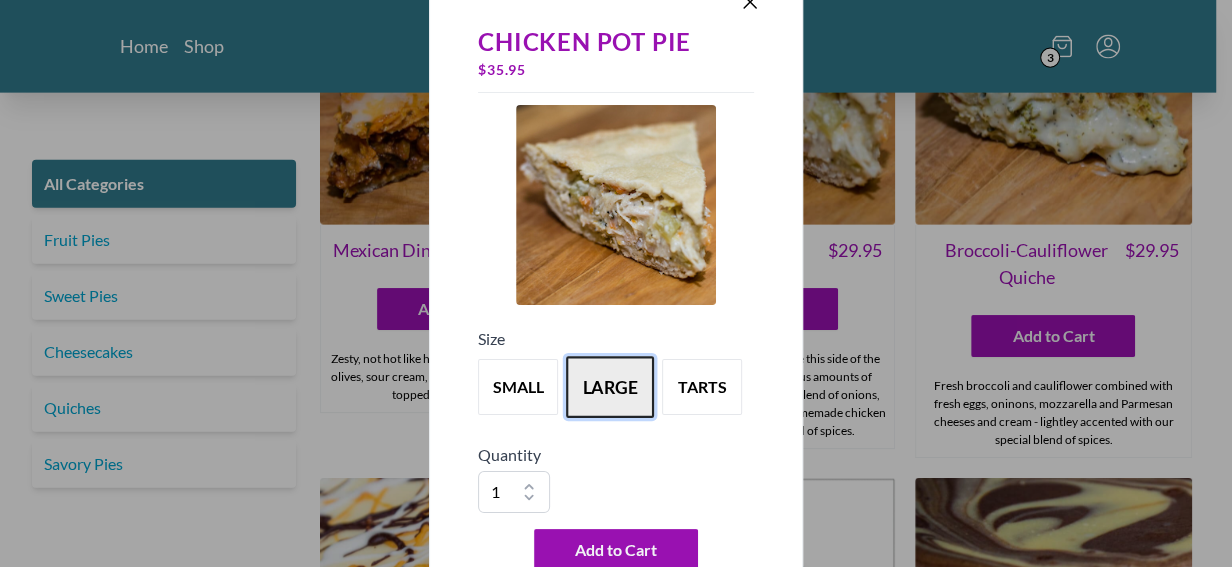 click on "large" at bounding box center [610, 387] 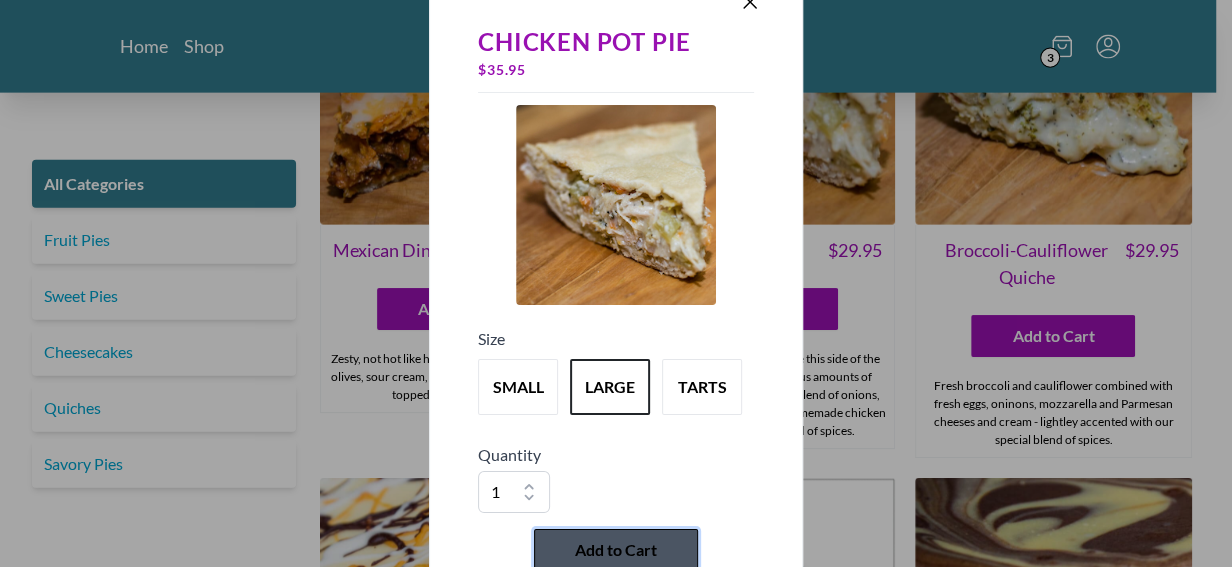 click on "Add to Cart" at bounding box center [616, 550] 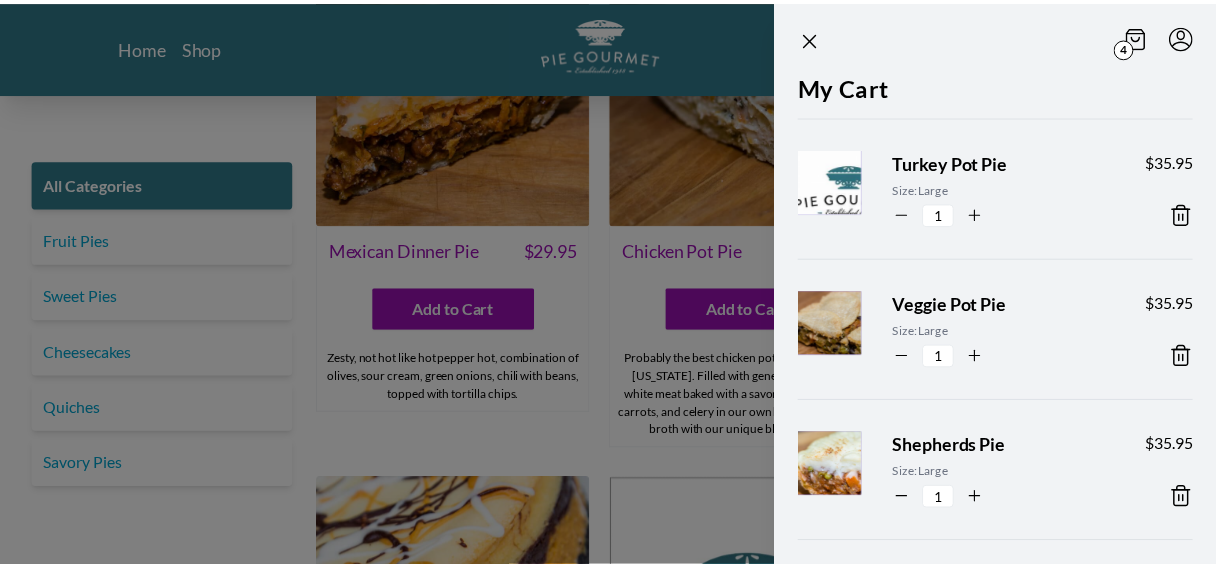 scroll, scrollTop: 0, scrollLeft: 0, axis: both 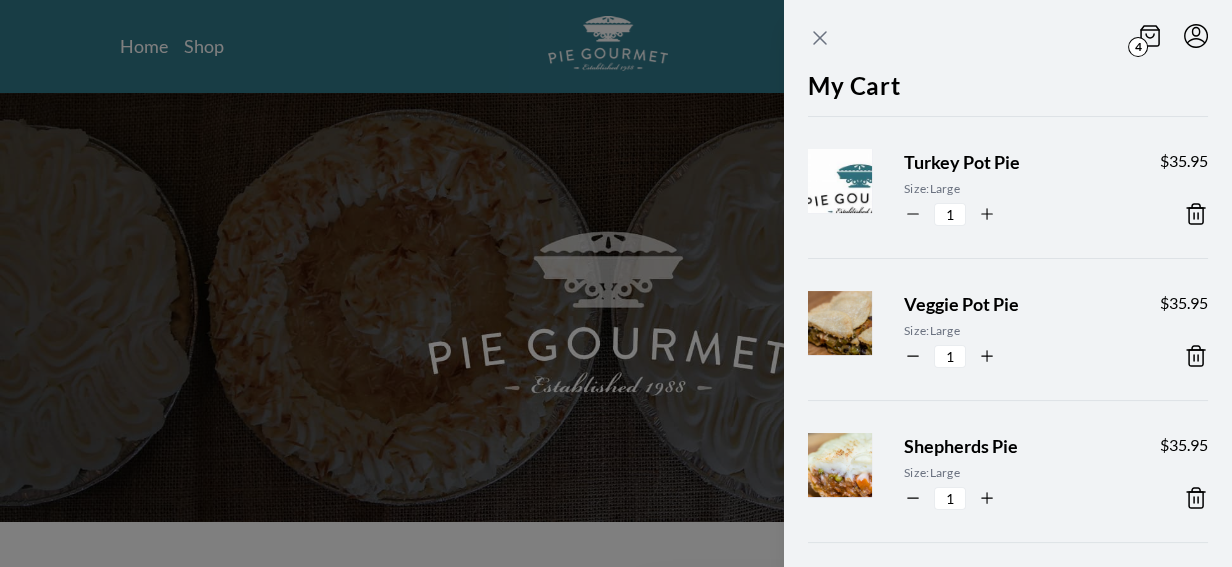 click 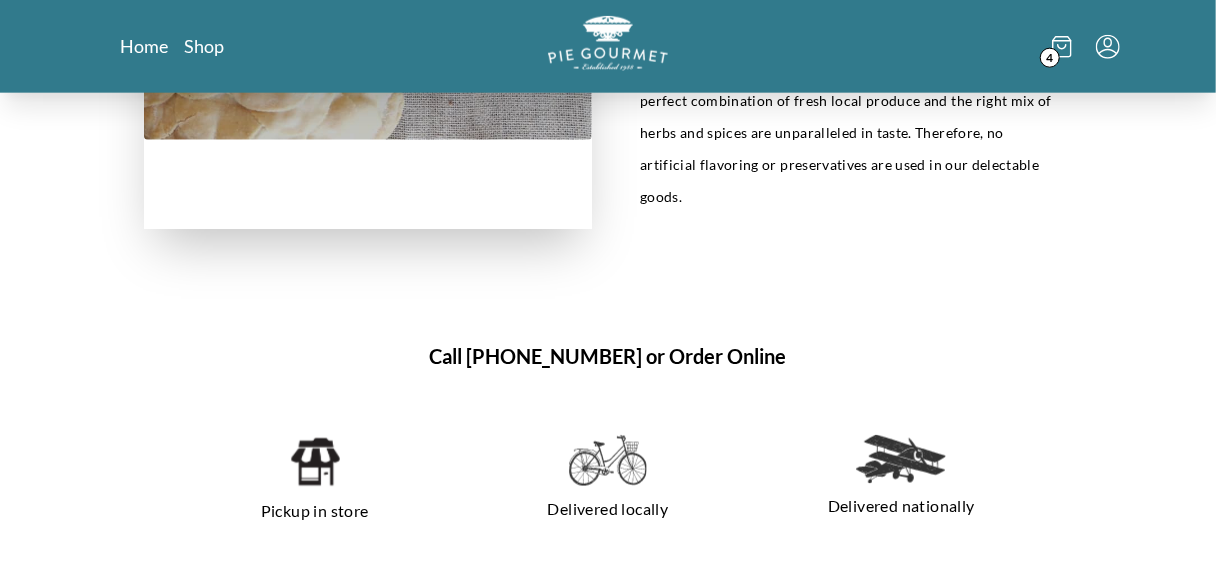 scroll, scrollTop: 1100, scrollLeft: 0, axis: vertical 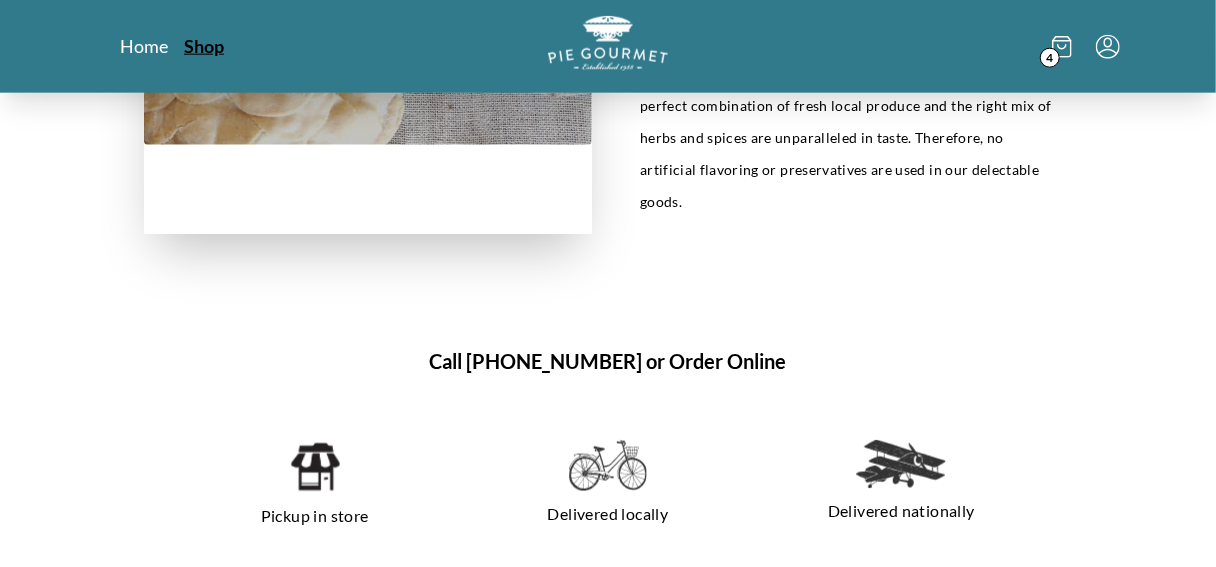click on "Shop" at bounding box center [204, 46] 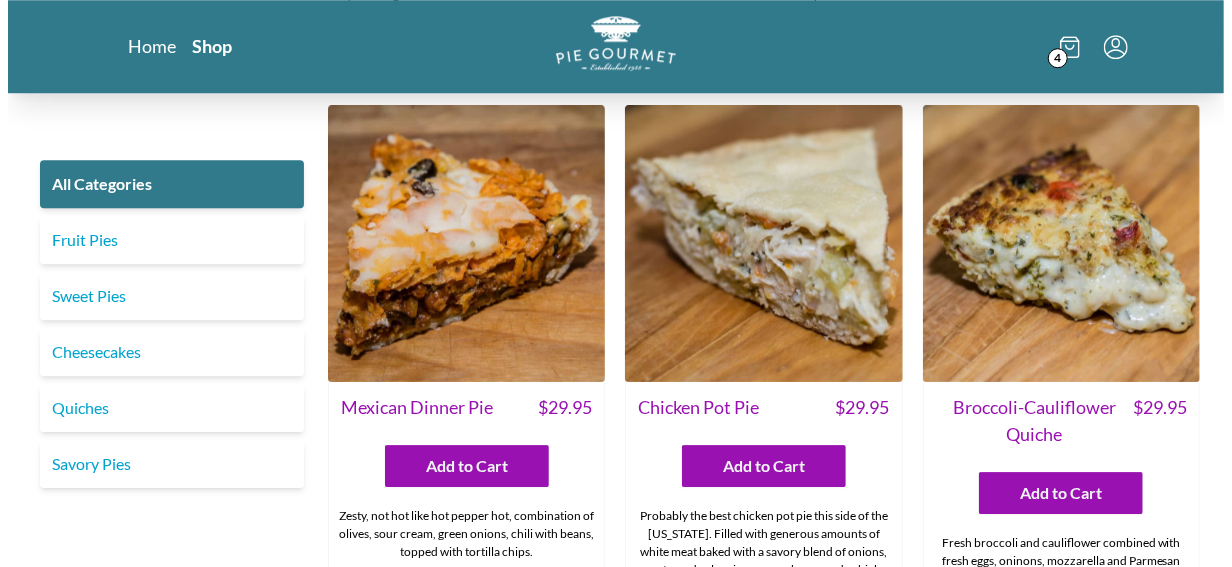 scroll, scrollTop: 2600, scrollLeft: 0, axis: vertical 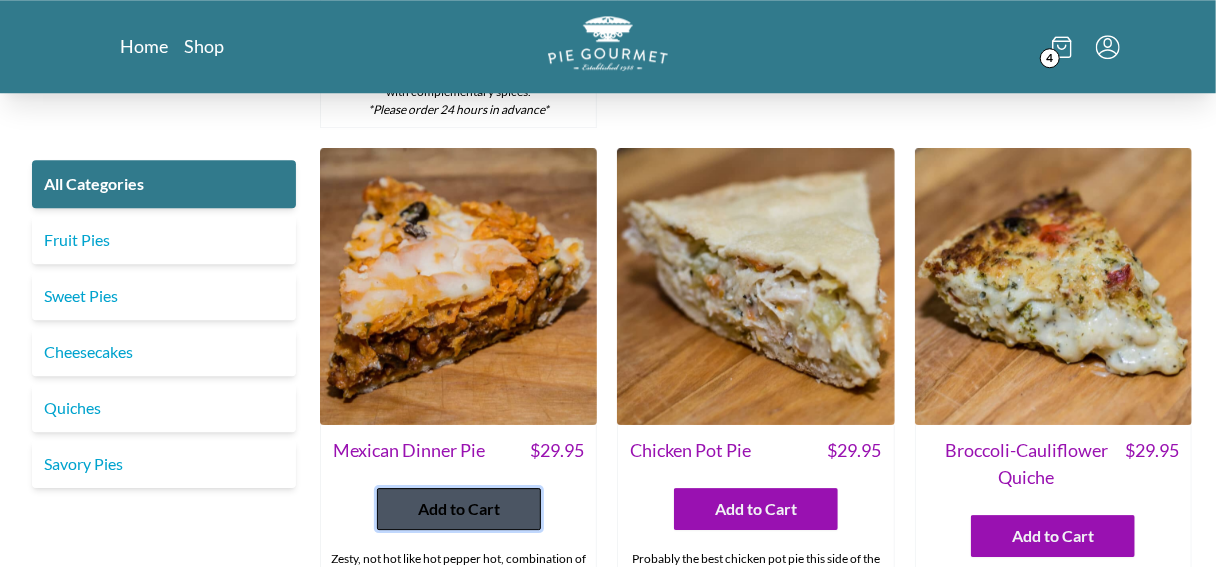 click on "Add to Cart" at bounding box center [459, 509] 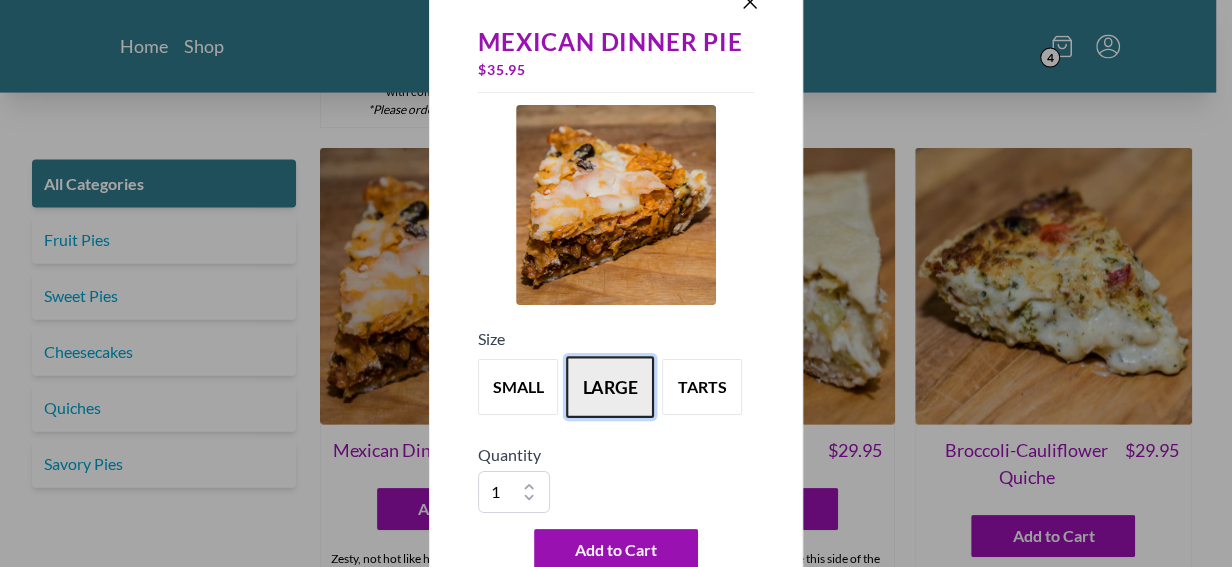 click on "large" at bounding box center [610, 387] 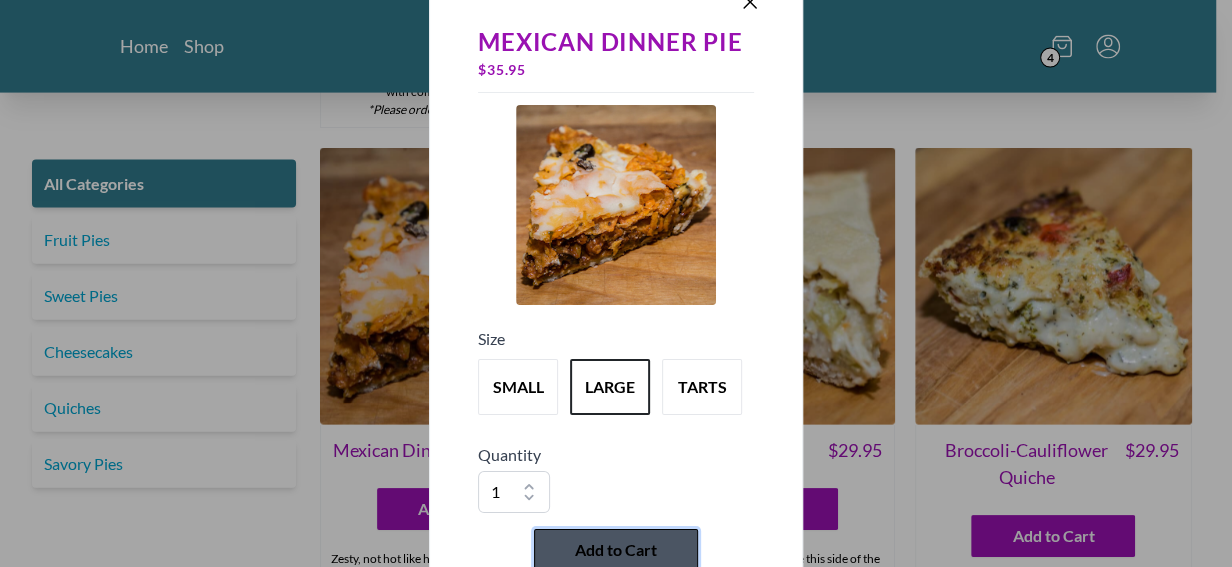 click on "Add to Cart" at bounding box center (616, 550) 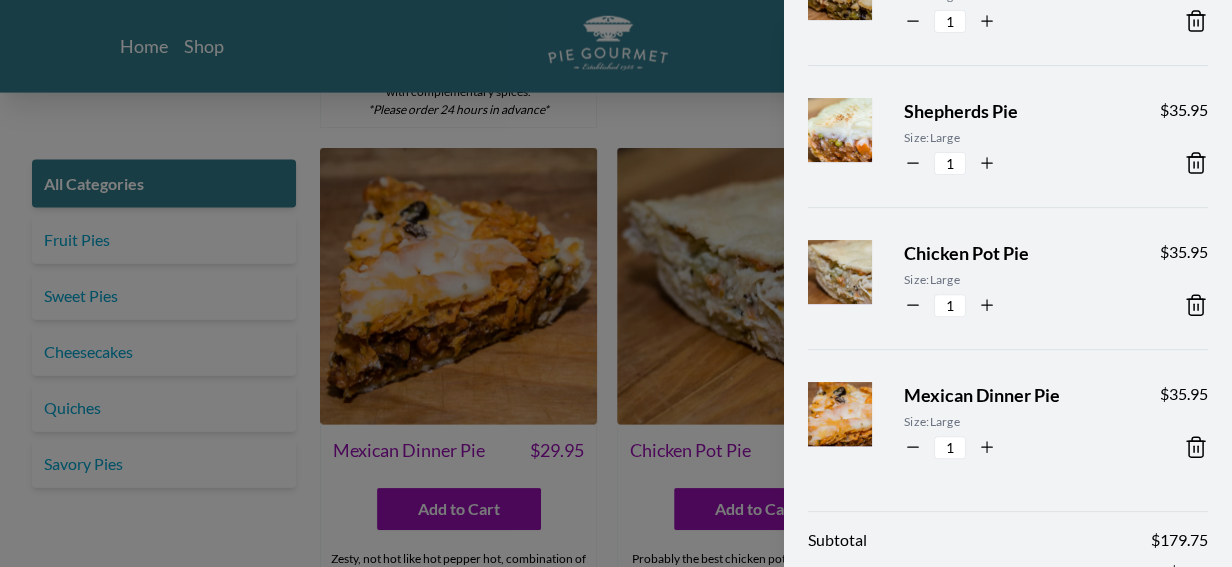scroll, scrollTop: 300, scrollLeft: 0, axis: vertical 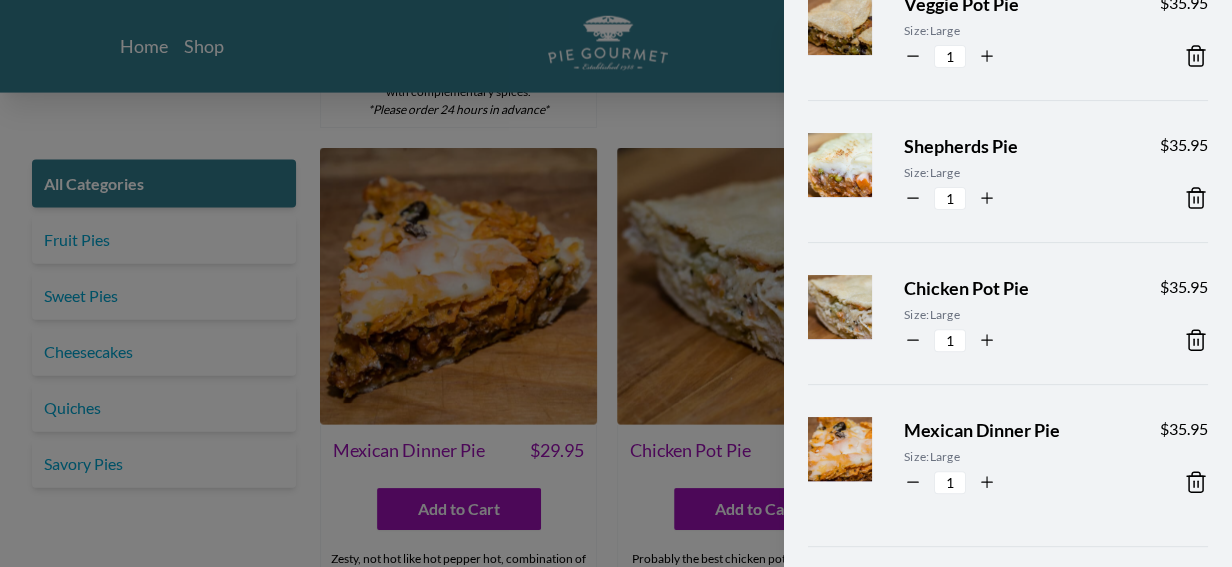 click 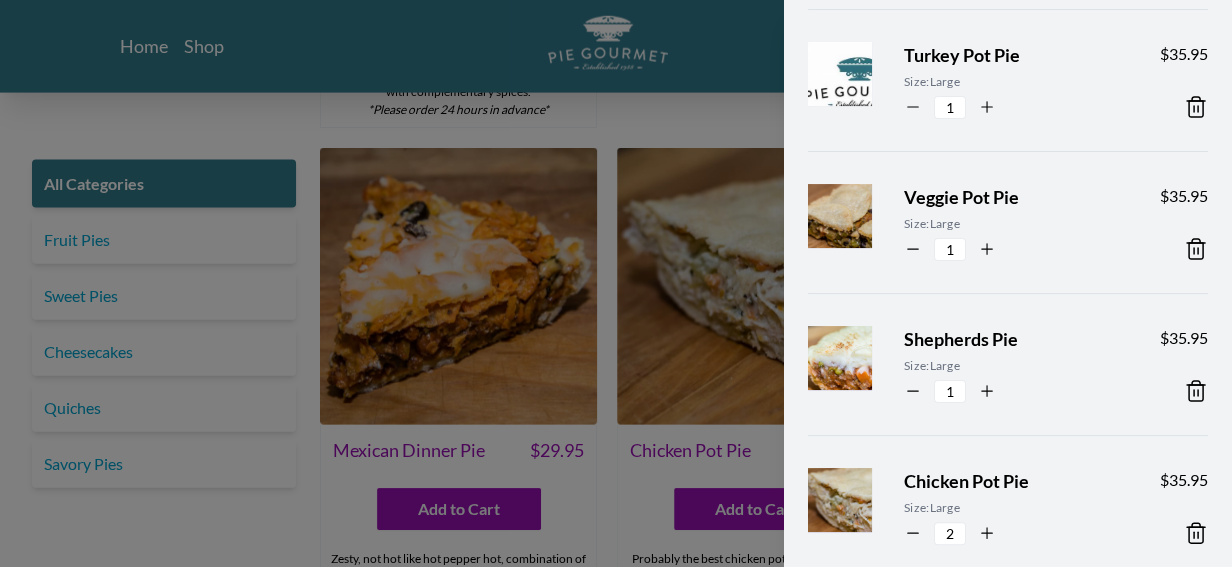 scroll, scrollTop: 100, scrollLeft: 0, axis: vertical 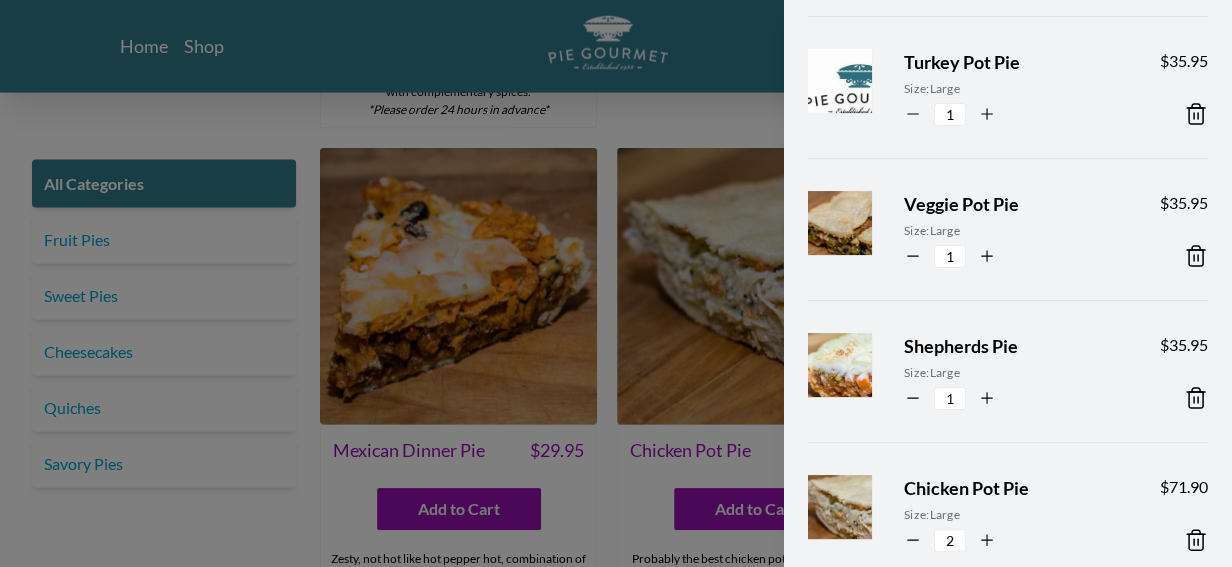 click 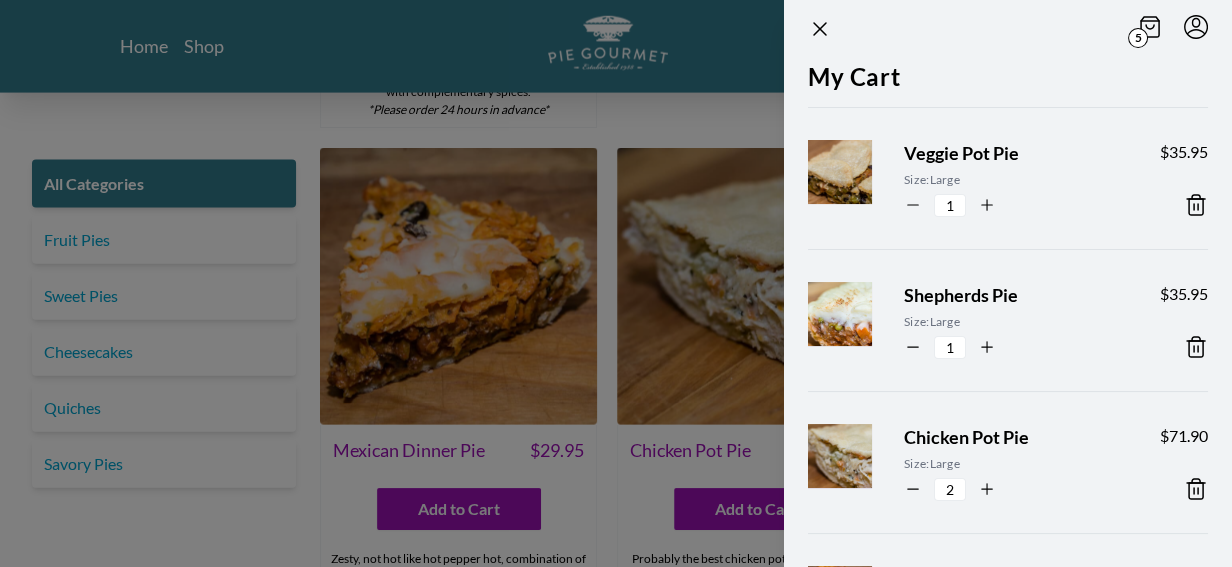 scroll, scrollTop: 0, scrollLeft: 0, axis: both 